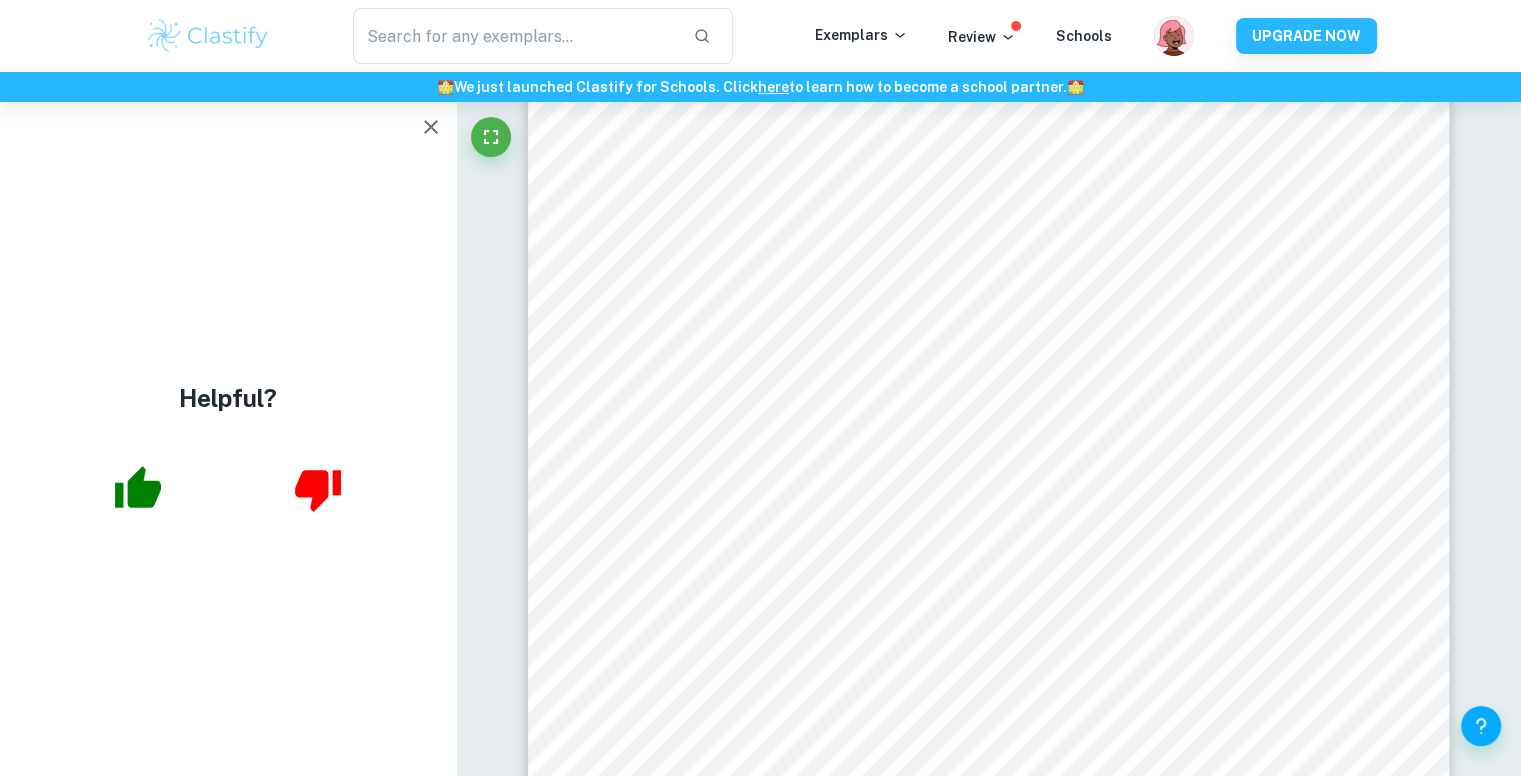 scroll, scrollTop: 102, scrollLeft: 0, axis: vertical 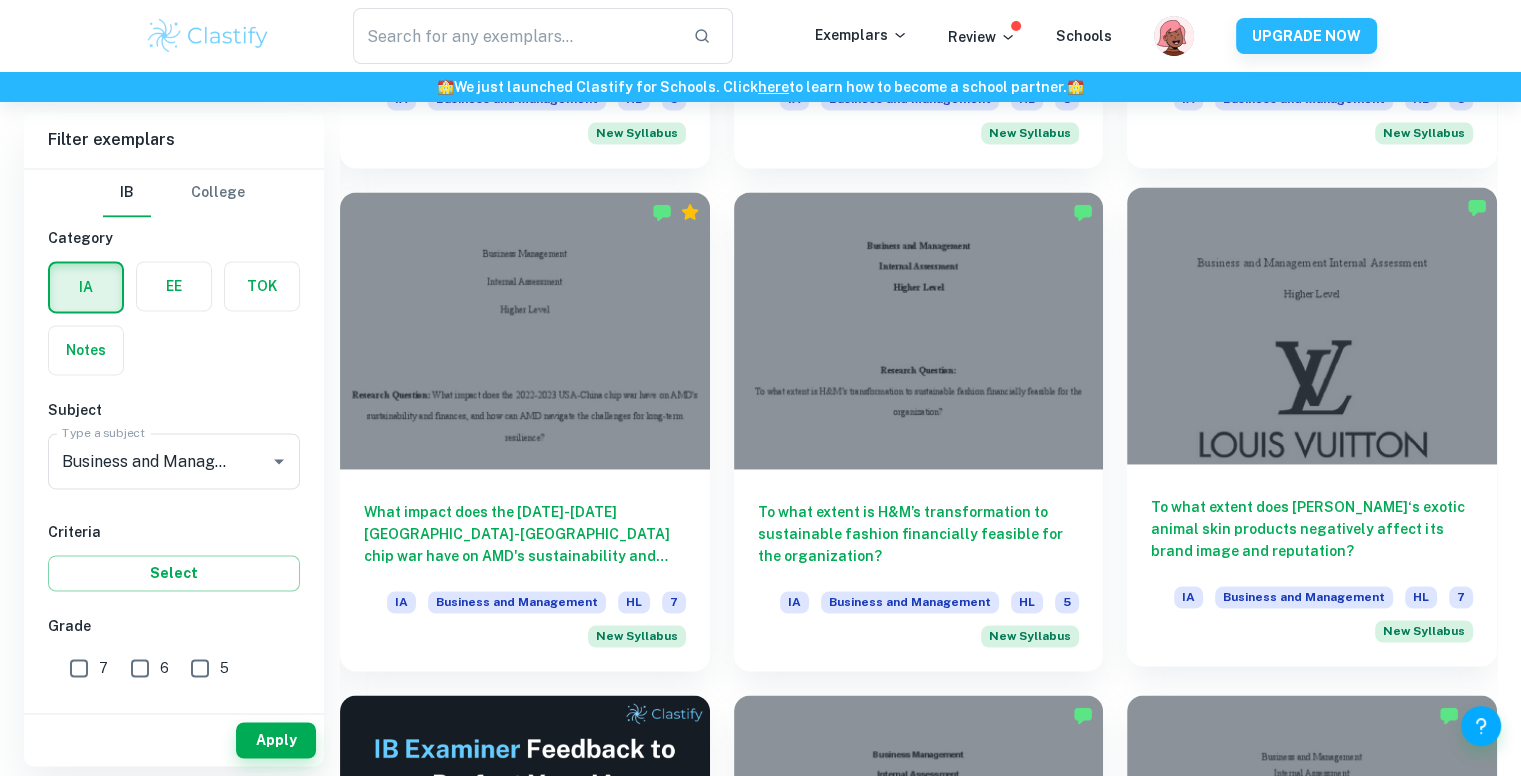 click on "To what extent does Louis Vuitton‘s exotic animal skin products negatively affect its brand image and reputation?" at bounding box center [1312, 529] 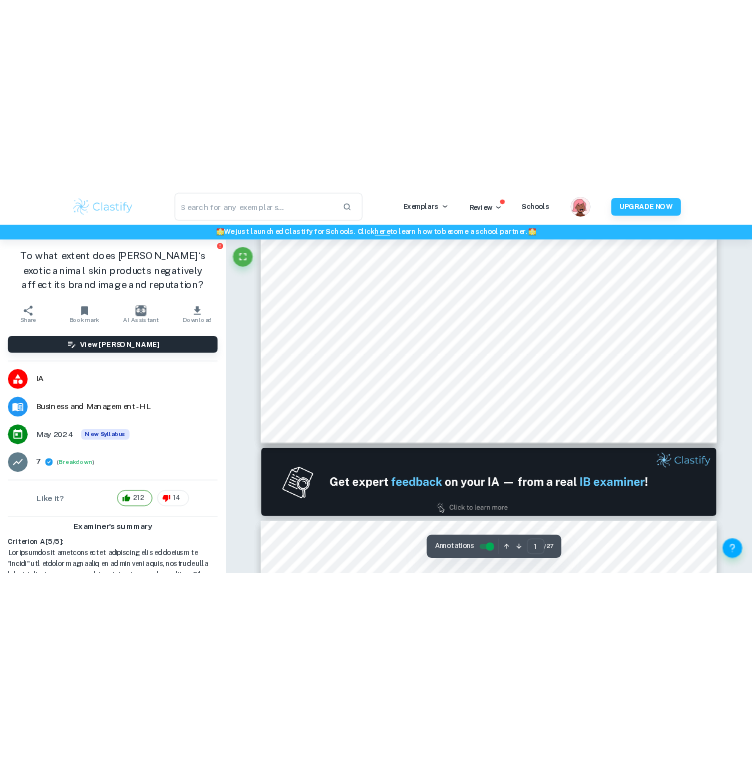 scroll, scrollTop: 300, scrollLeft: 0, axis: vertical 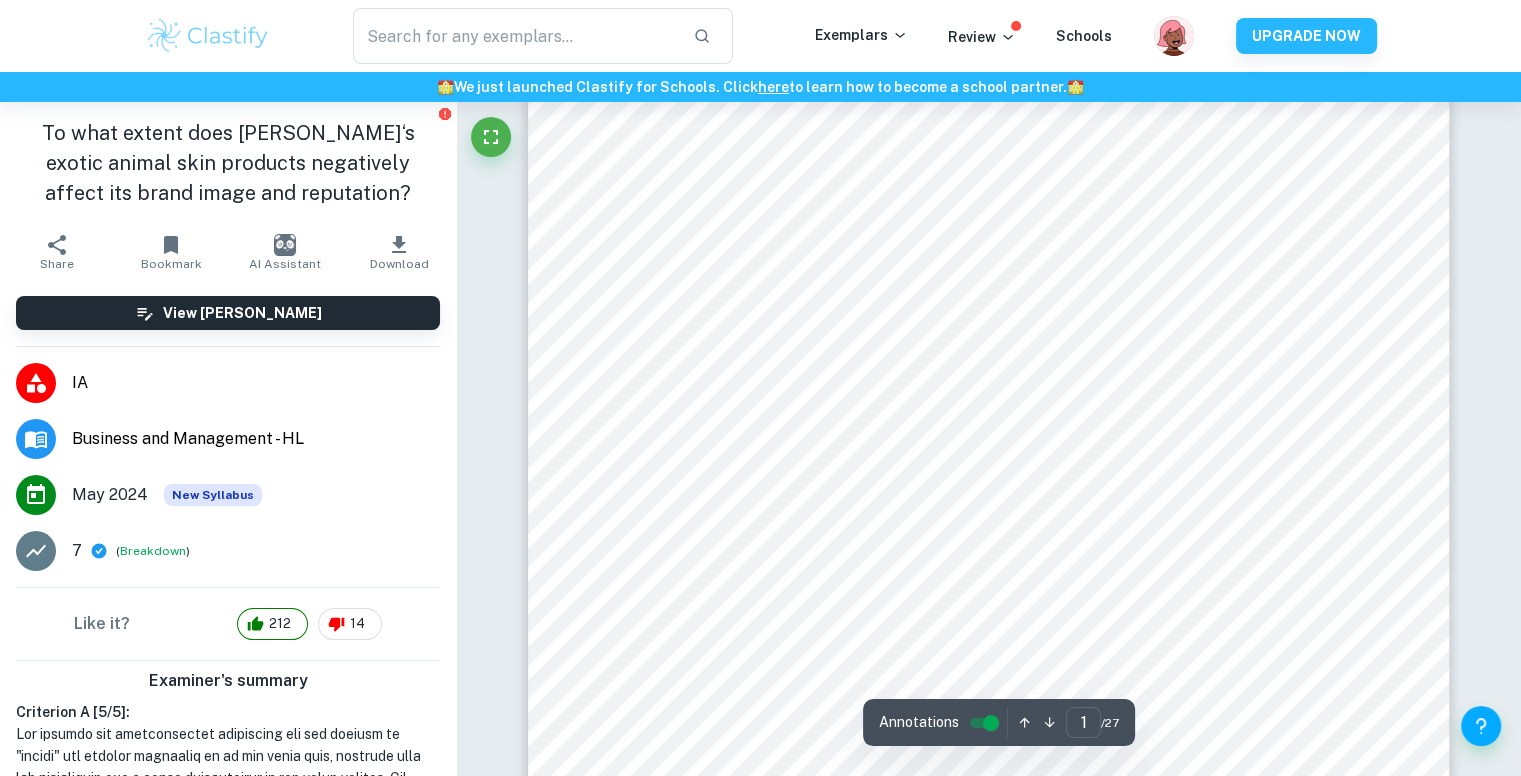 click on "Correct Criterion A :   The key concept identified is either change, creativity, ethics, or sustainability. If an IA fails to achieve this, a mark of 0 is given Comment:  The key concept is ethics, which is clearly indicated and is appropriate given the research question on the ethical implications of using exotic animal skins. Correct Criterion A :   This key concept employed is clearly indicated on the title page (it can be included in the research question but does not have to, the title page is the prime requirement) Comment:  The key concept of "Ethics" is clearly indicated on the title page, meeting the requirement for a clear presentation of the focus concept. Correct Criterion A :   This key concept employed is clearly indicated on the title page (it can be included in the research question but does not have to, the title page is the prime requirement) Comment:  The key concept of "Ethics" is clearly indicated on the title page, meeting the requirement for a clear presentation of the focus concept. :" at bounding box center [988, 16118] 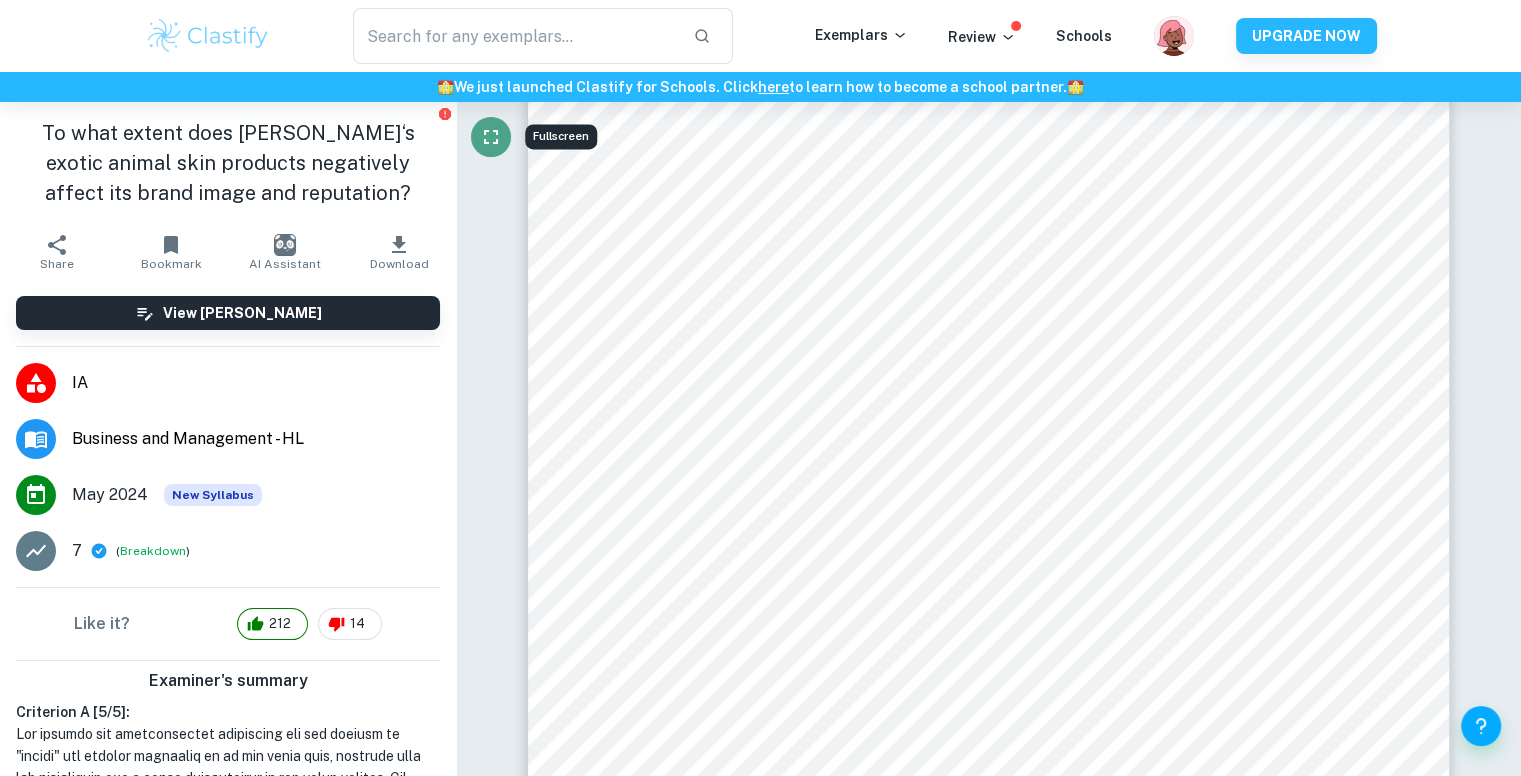 click 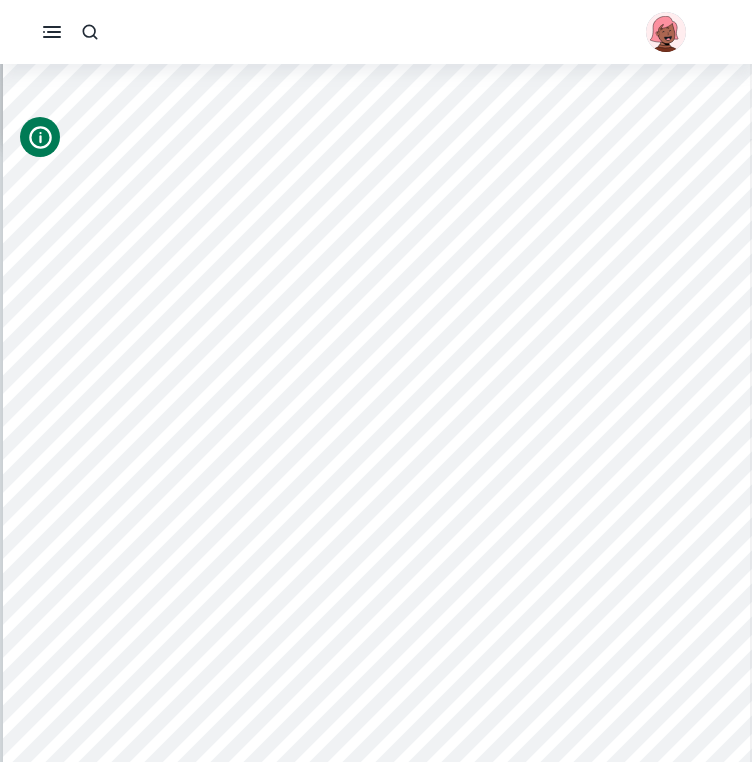 scroll, scrollTop: 2200, scrollLeft: 0, axis: vertical 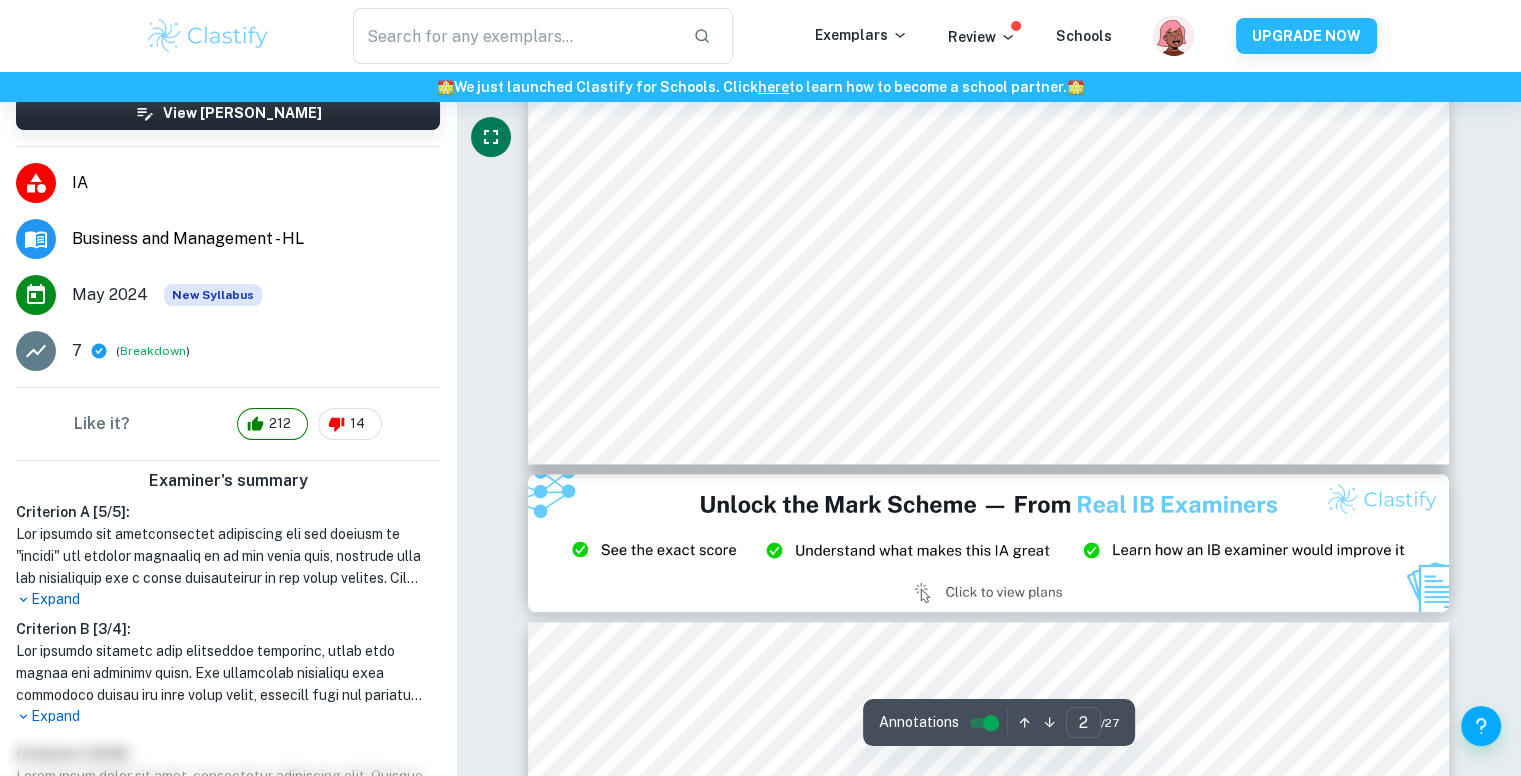 type on "3" 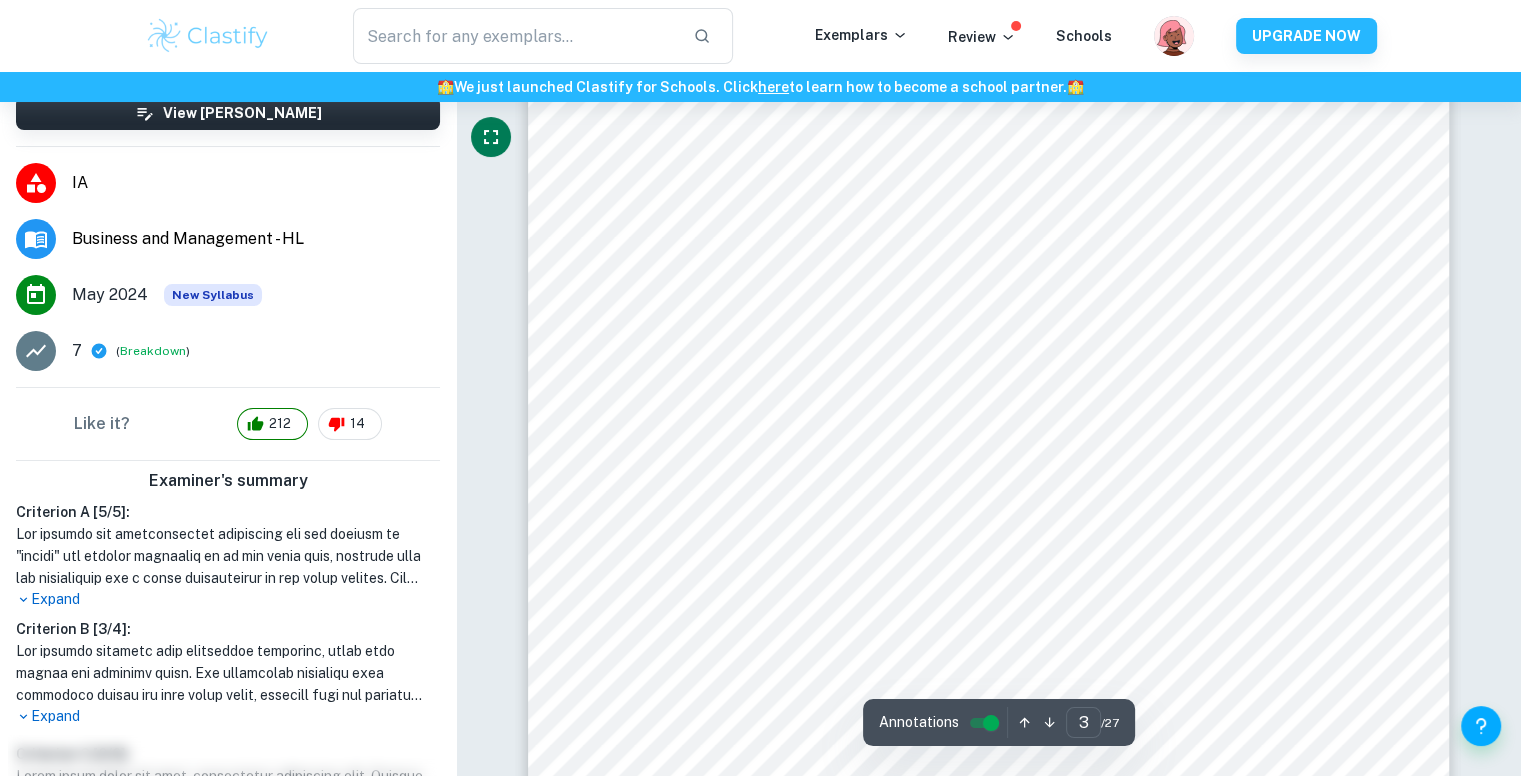 scroll, scrollTop: 2800, scrollLeft: 0, axis: vertical 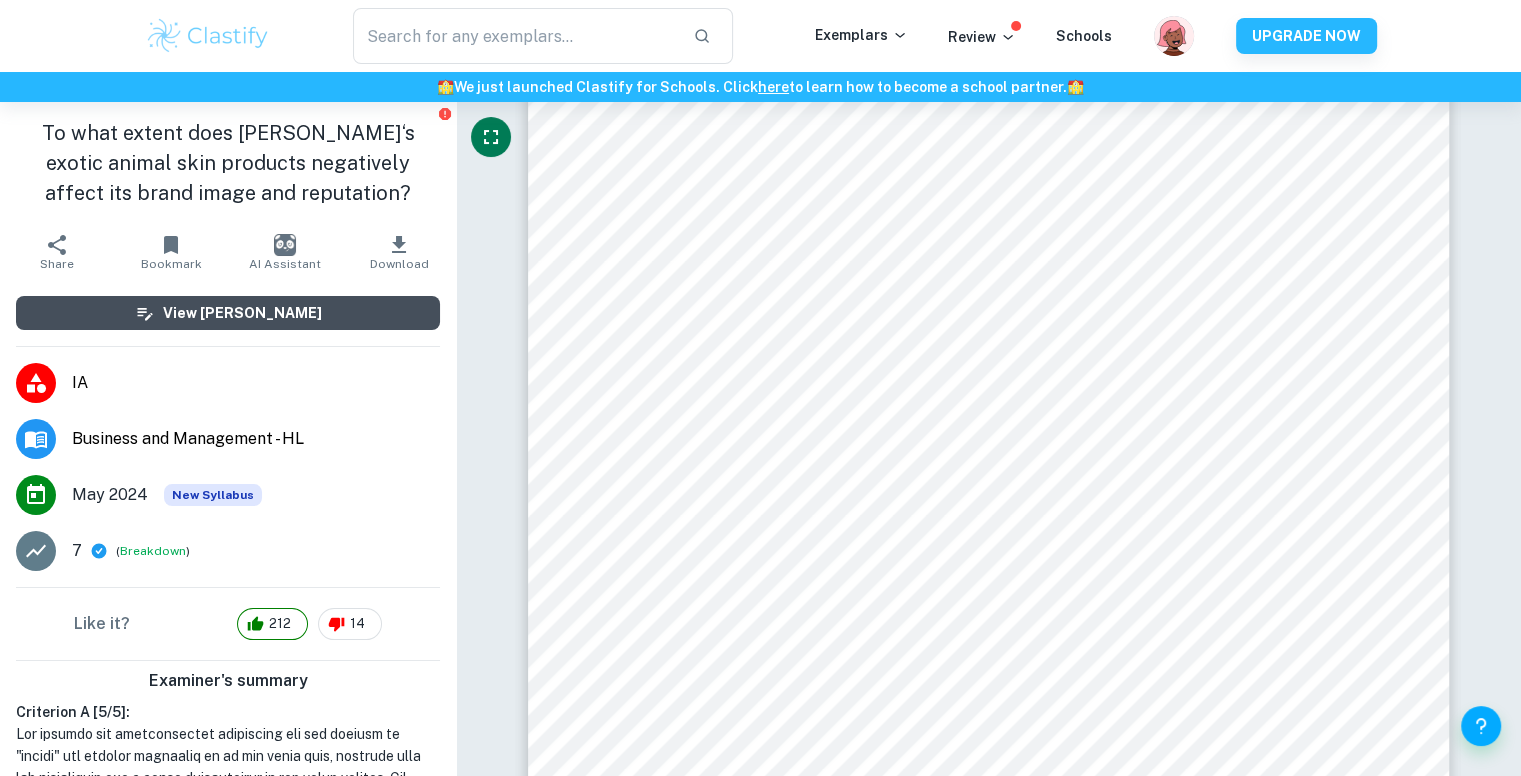 click on "View Mark Scheme" at bounding box center (242, 313) 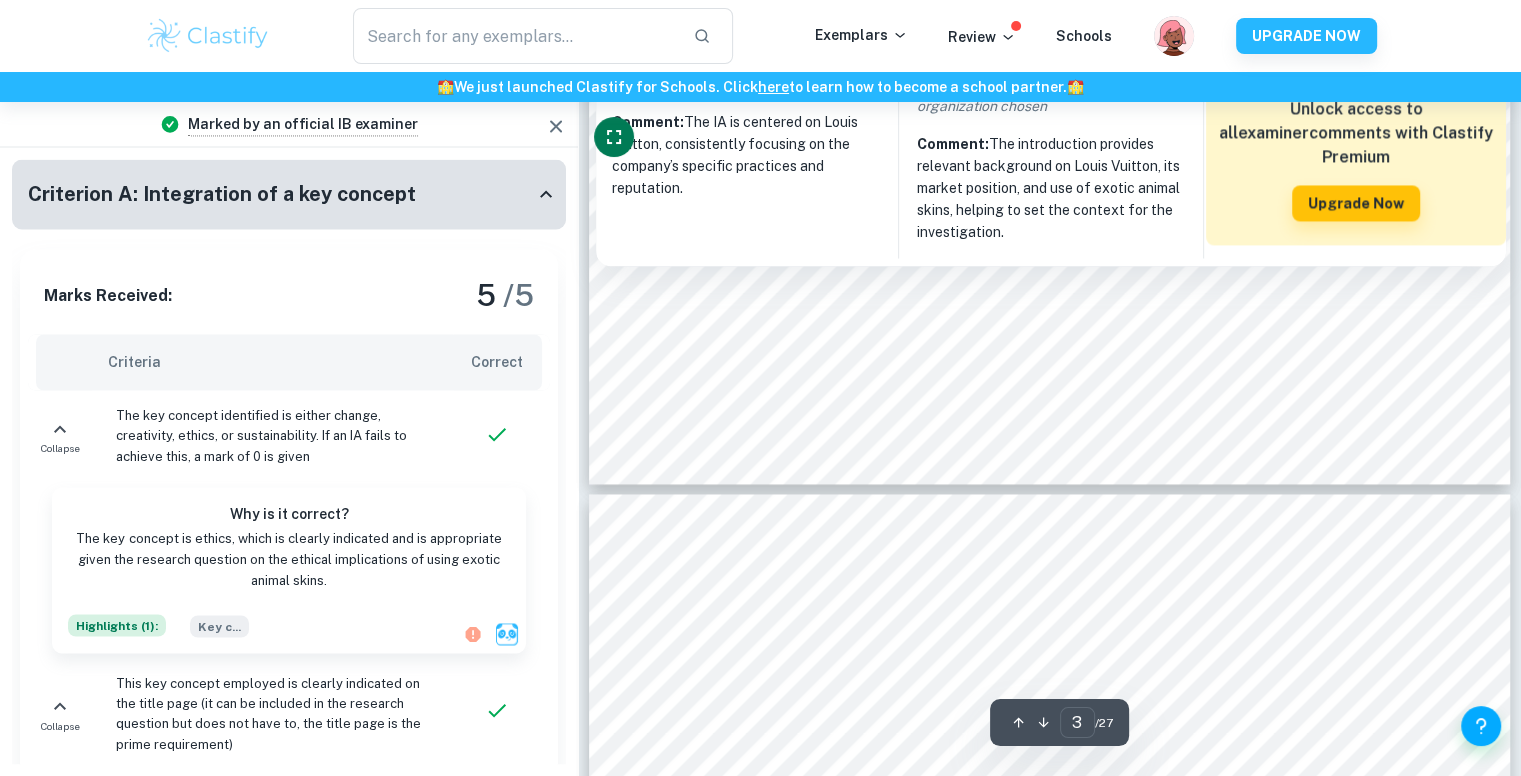scroll, scrollTop: 3300, scrollLeft: 0, axis: vertical 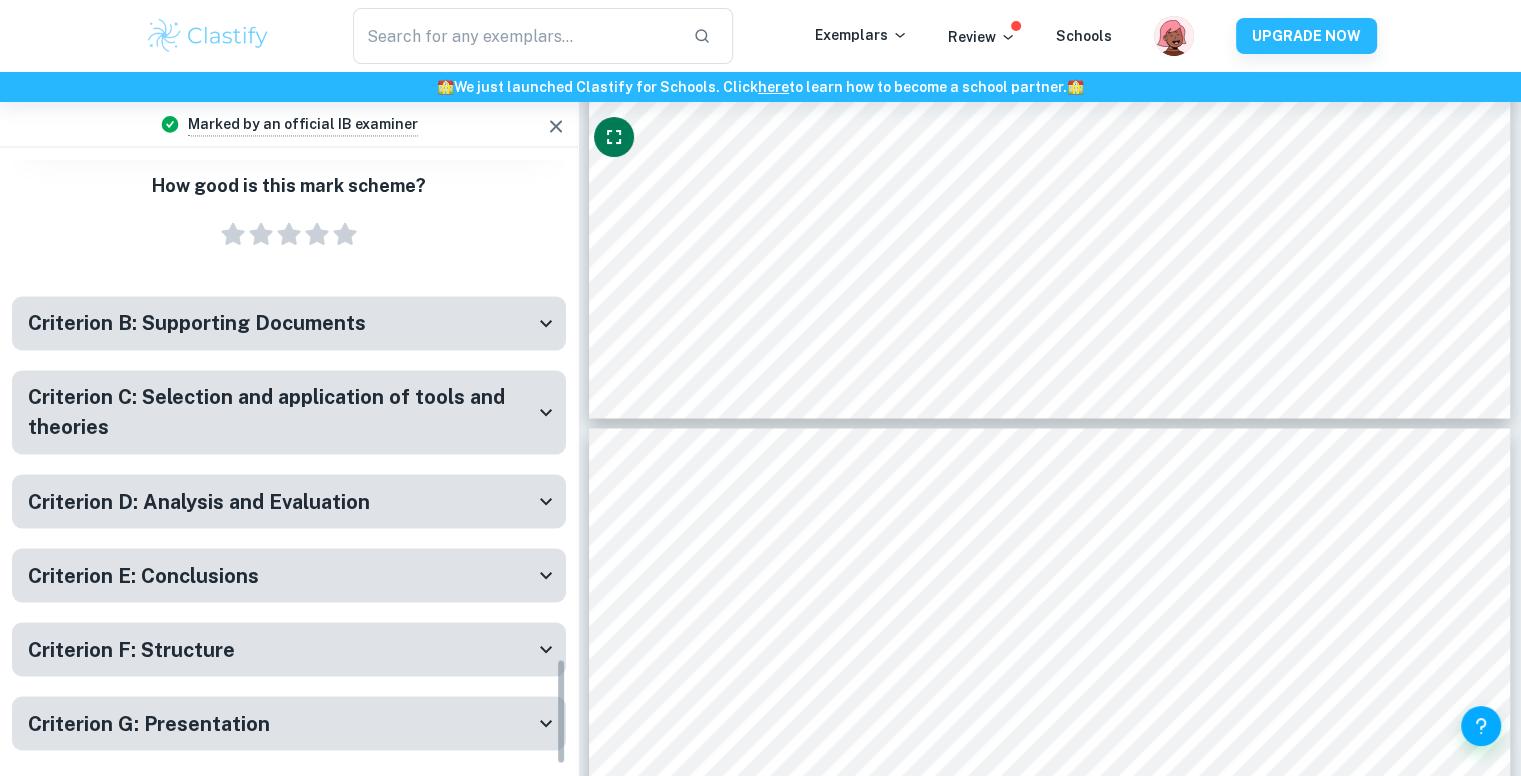 click on "Criterion B: Supporting Documents" at bounding box center [281, 323] 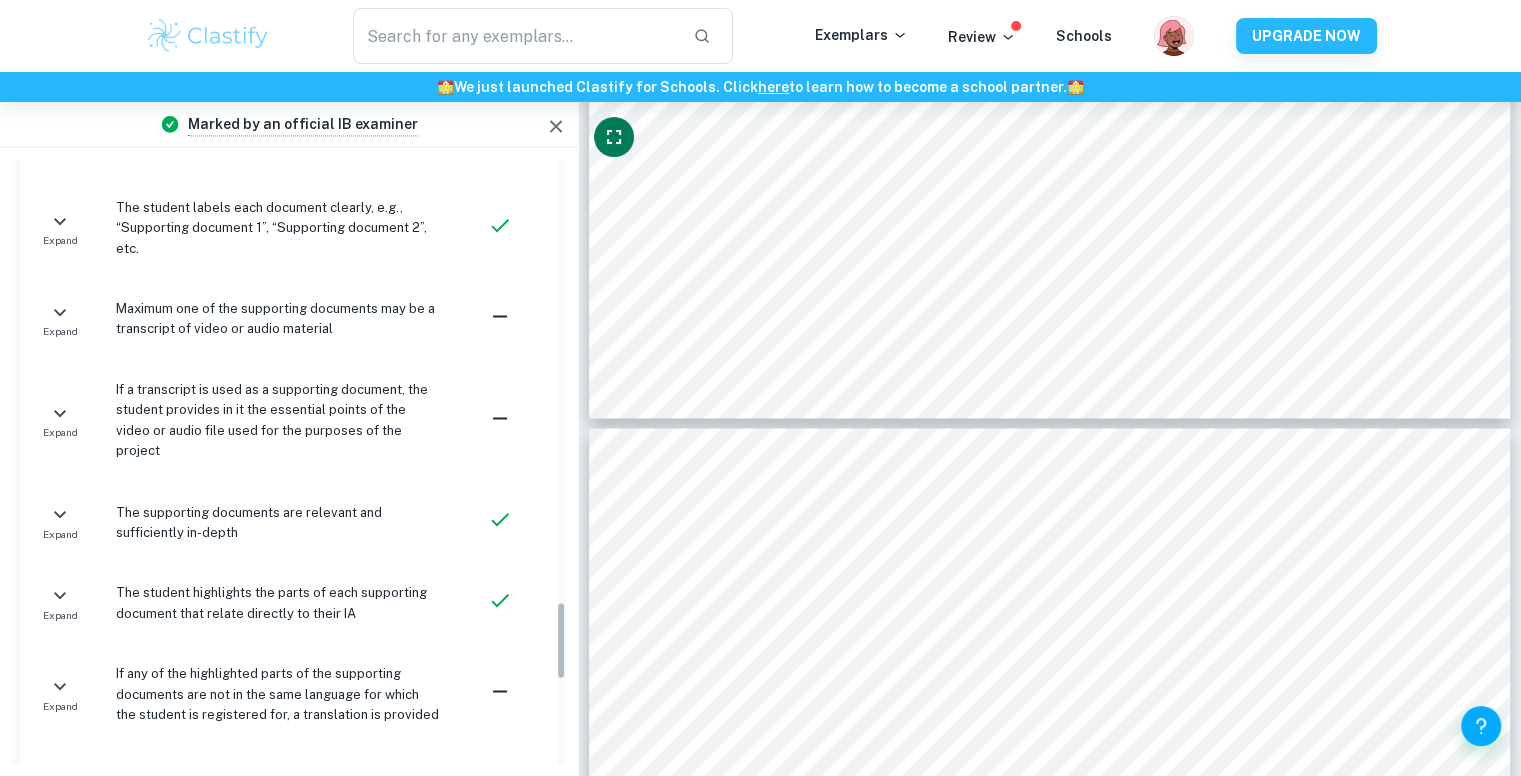 scroll, scrollTop: 3669, scrollLeft: 0, axis: vertical 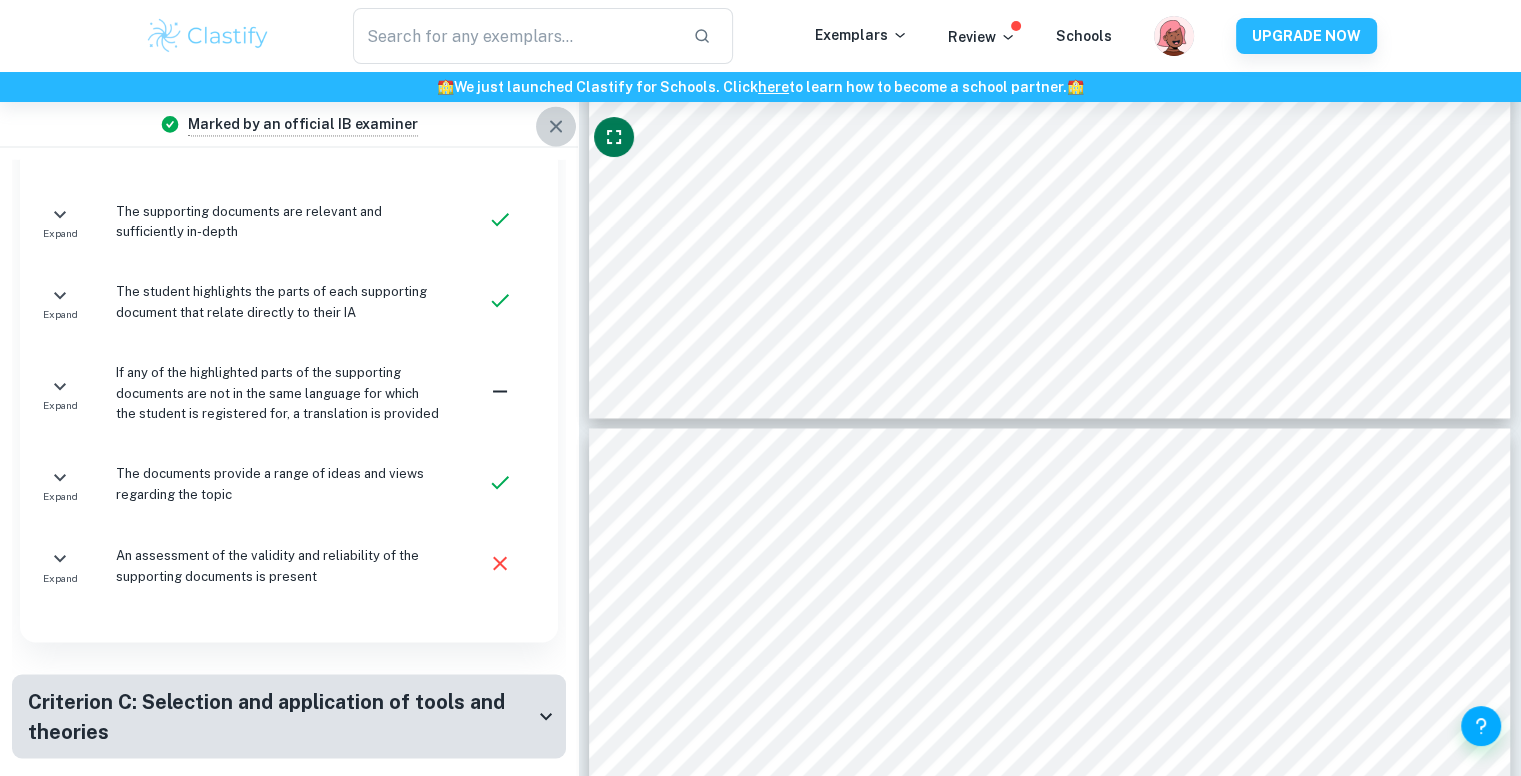 click 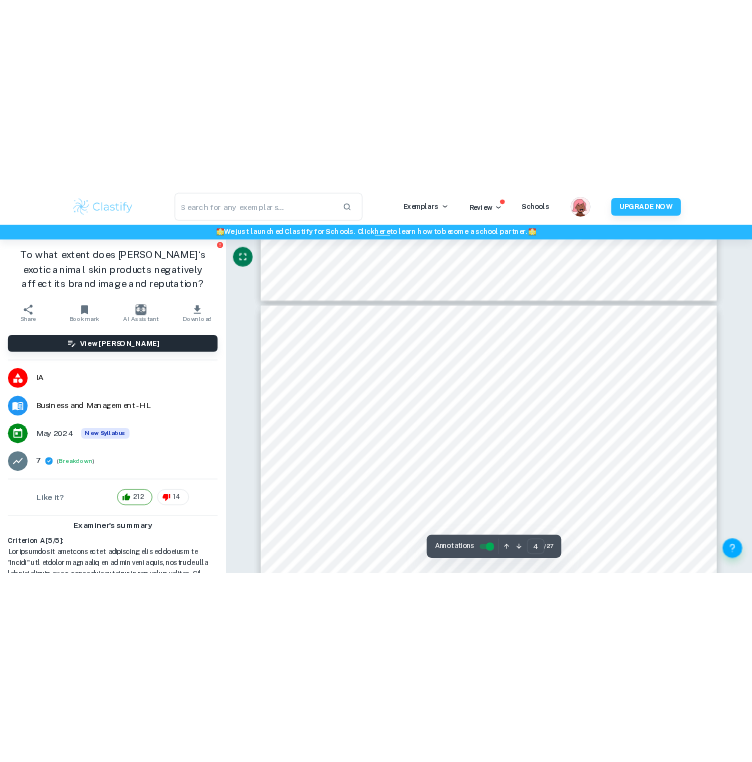 scroll, scrollTop: 3688, scrollLeft: 0, axis: vertical 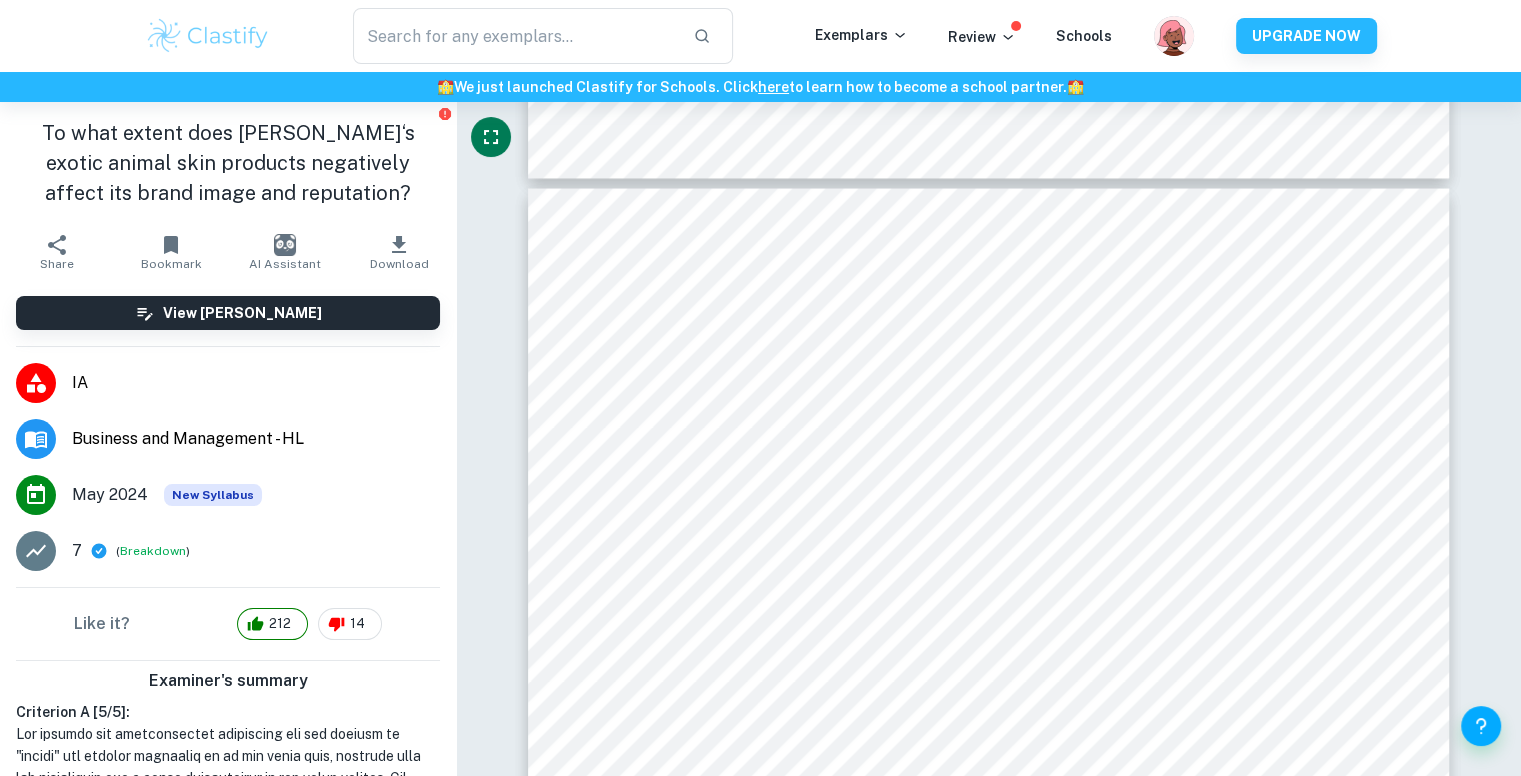 click on "AI Assistant" at bounding box center [285, 252] 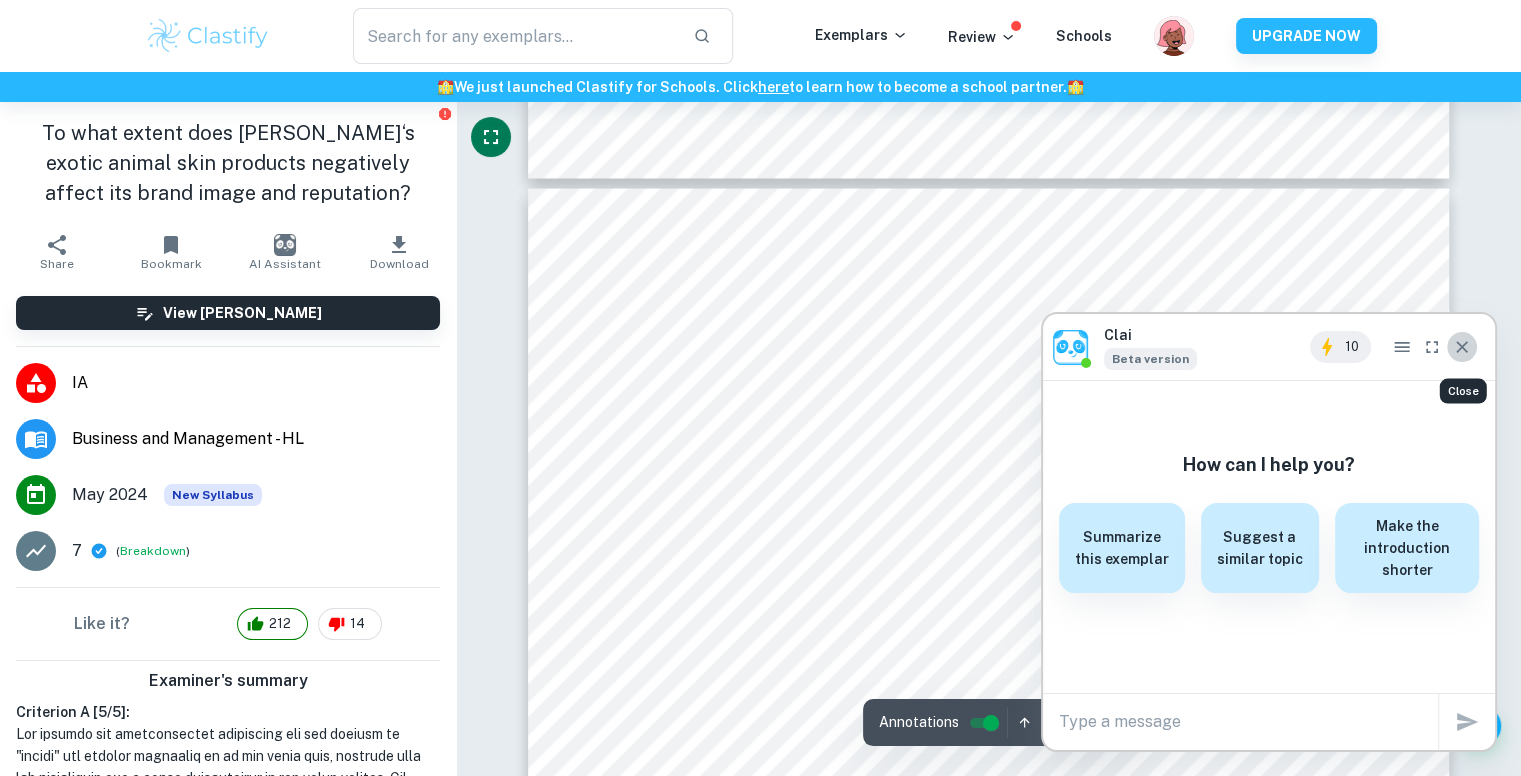 click at bounding box center (1462, 347) 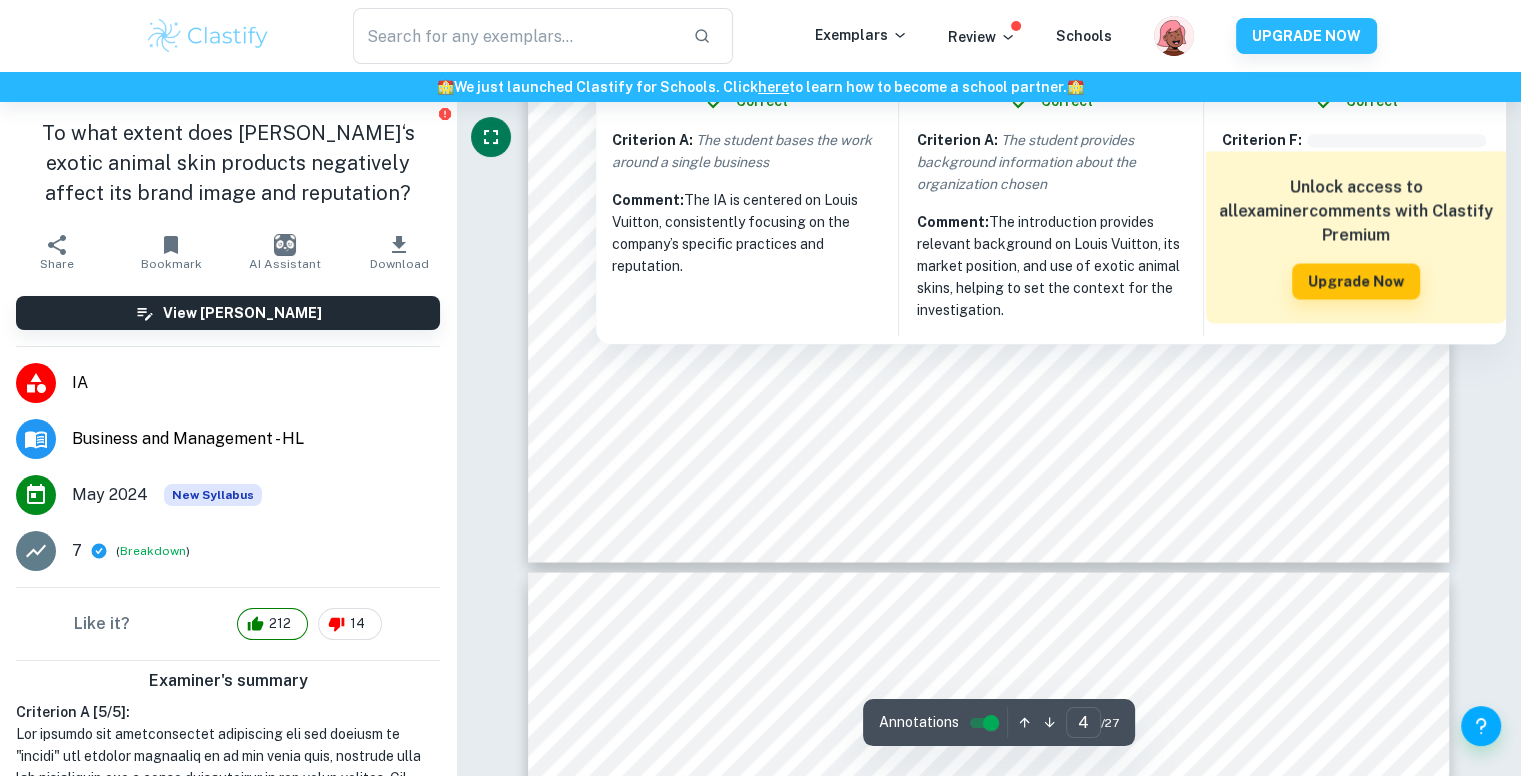 scroll, scrollTop: 3588, scrollLeft: 0, axis: vertical 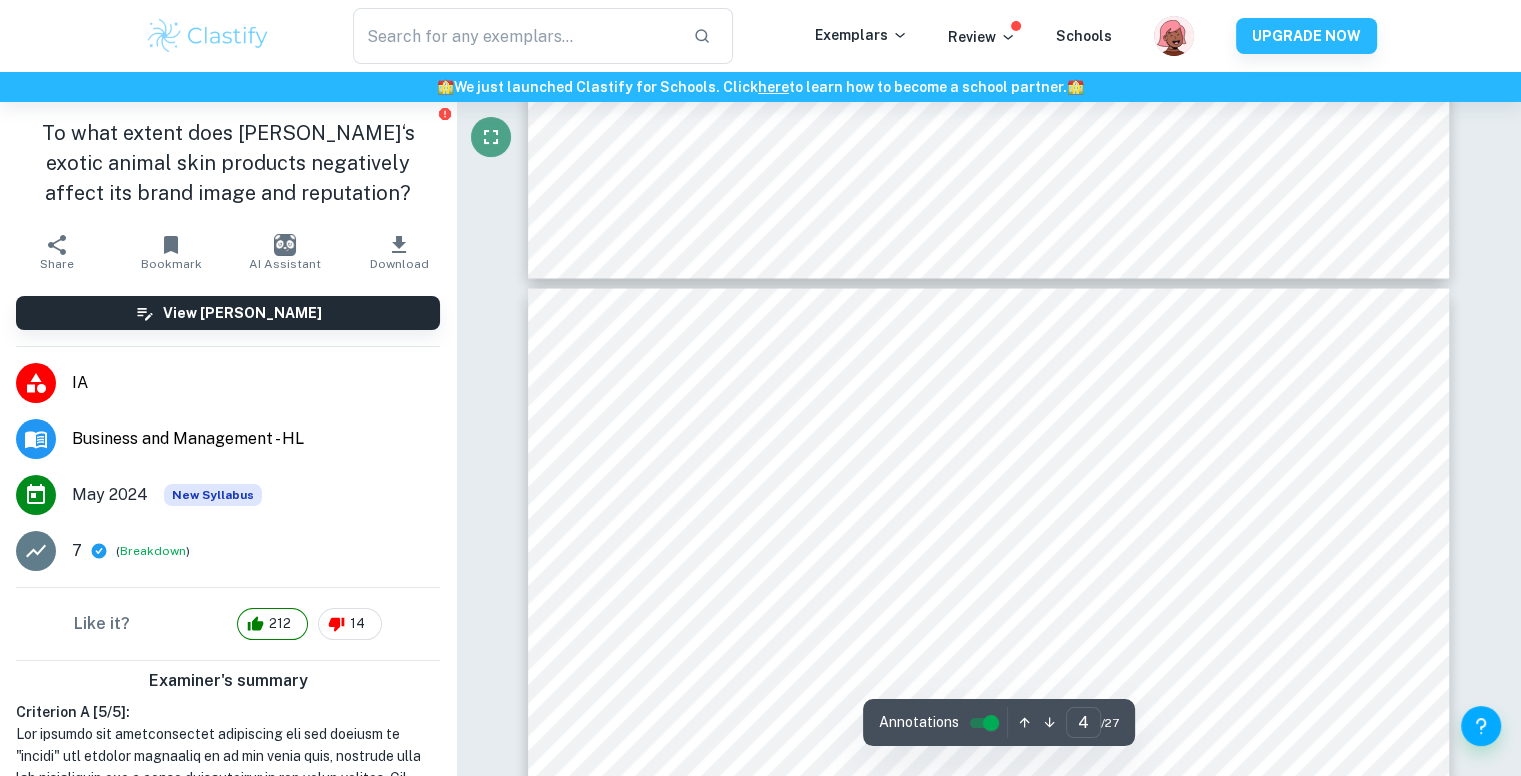 click 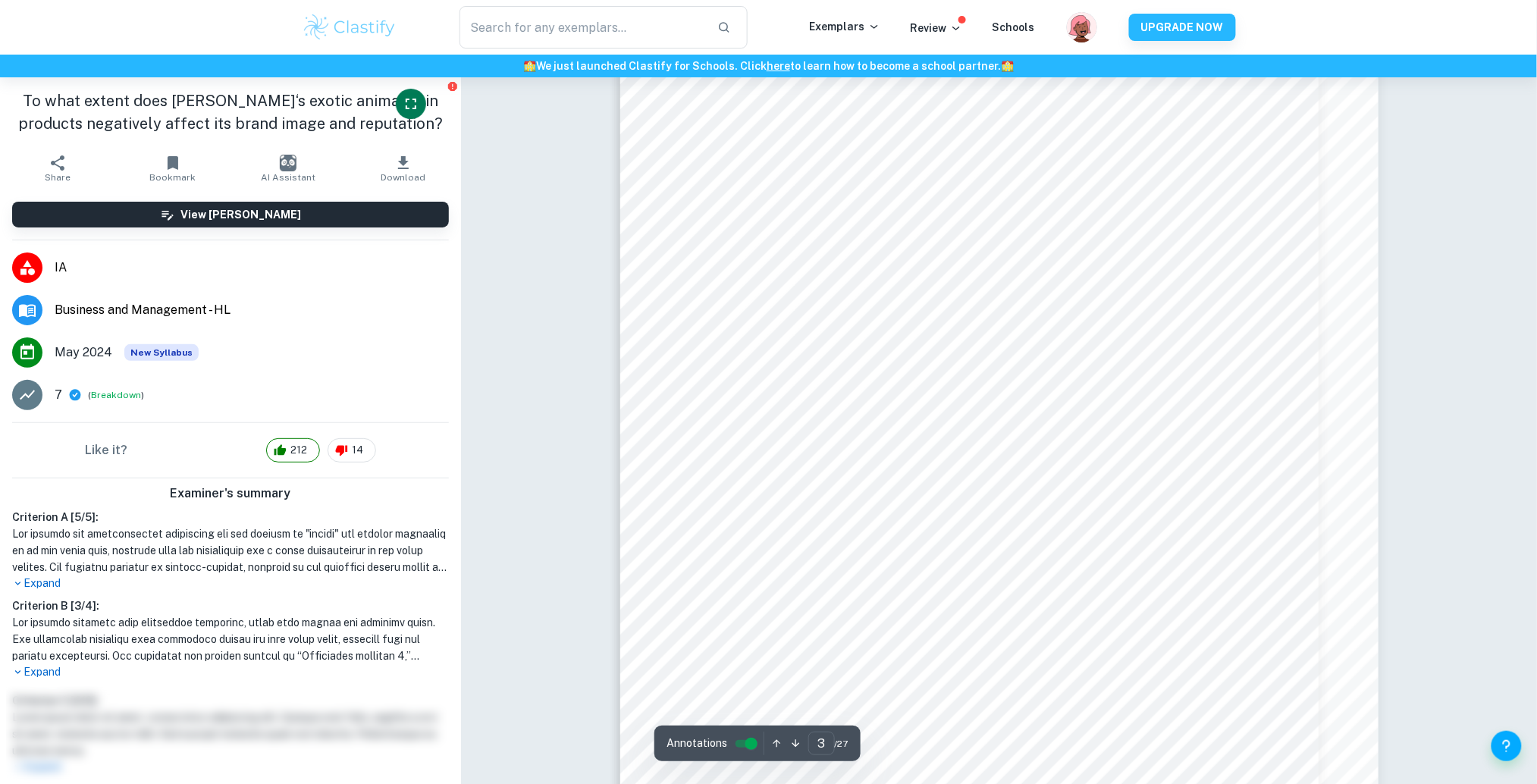 scroll, scrollTop: 2316, scrollLeft: 0, axis: vertical 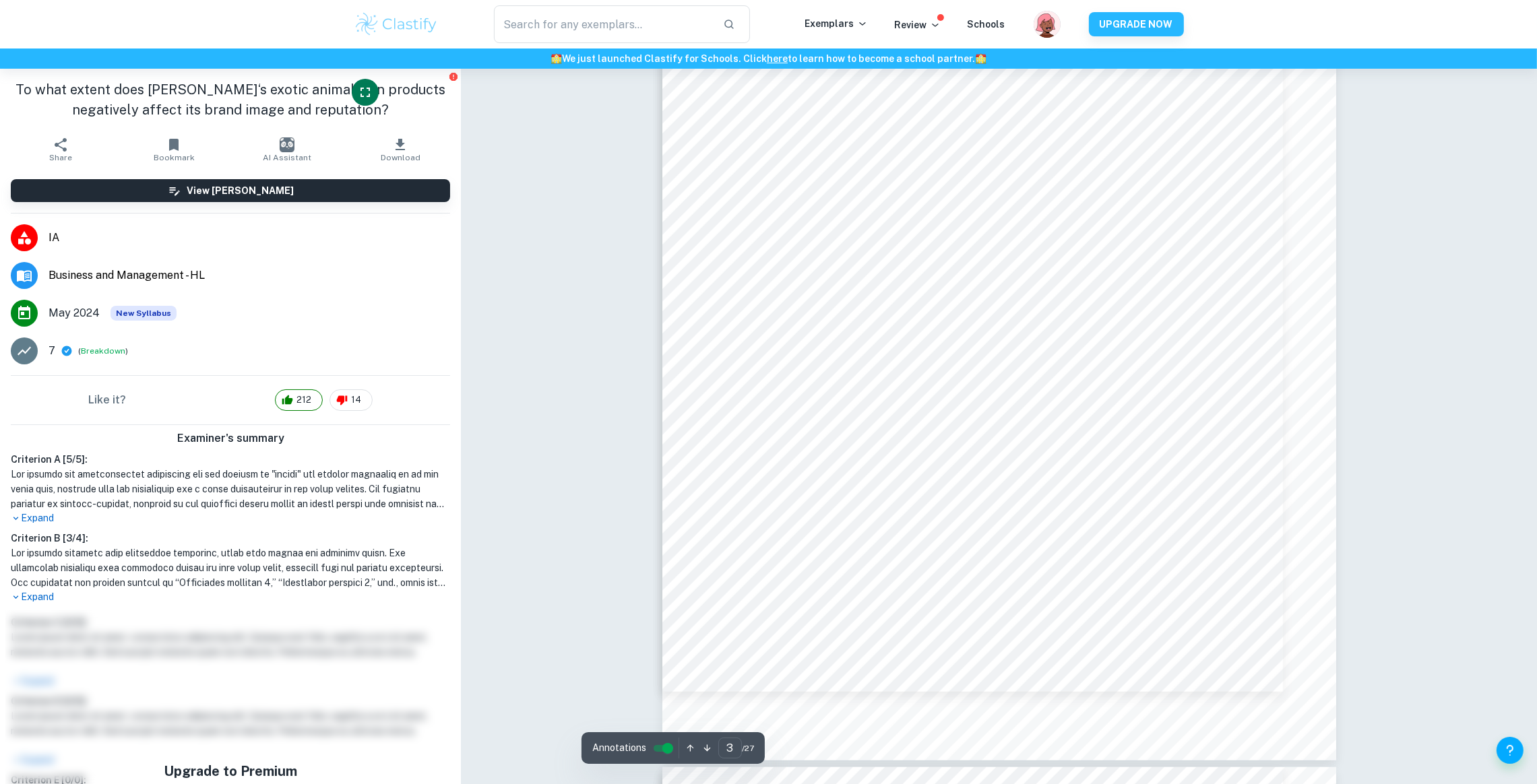 drag, startPoint x: 1338, startPoint y: 0, endPoint x: 636, endPoint y: 387, distance: 801.607 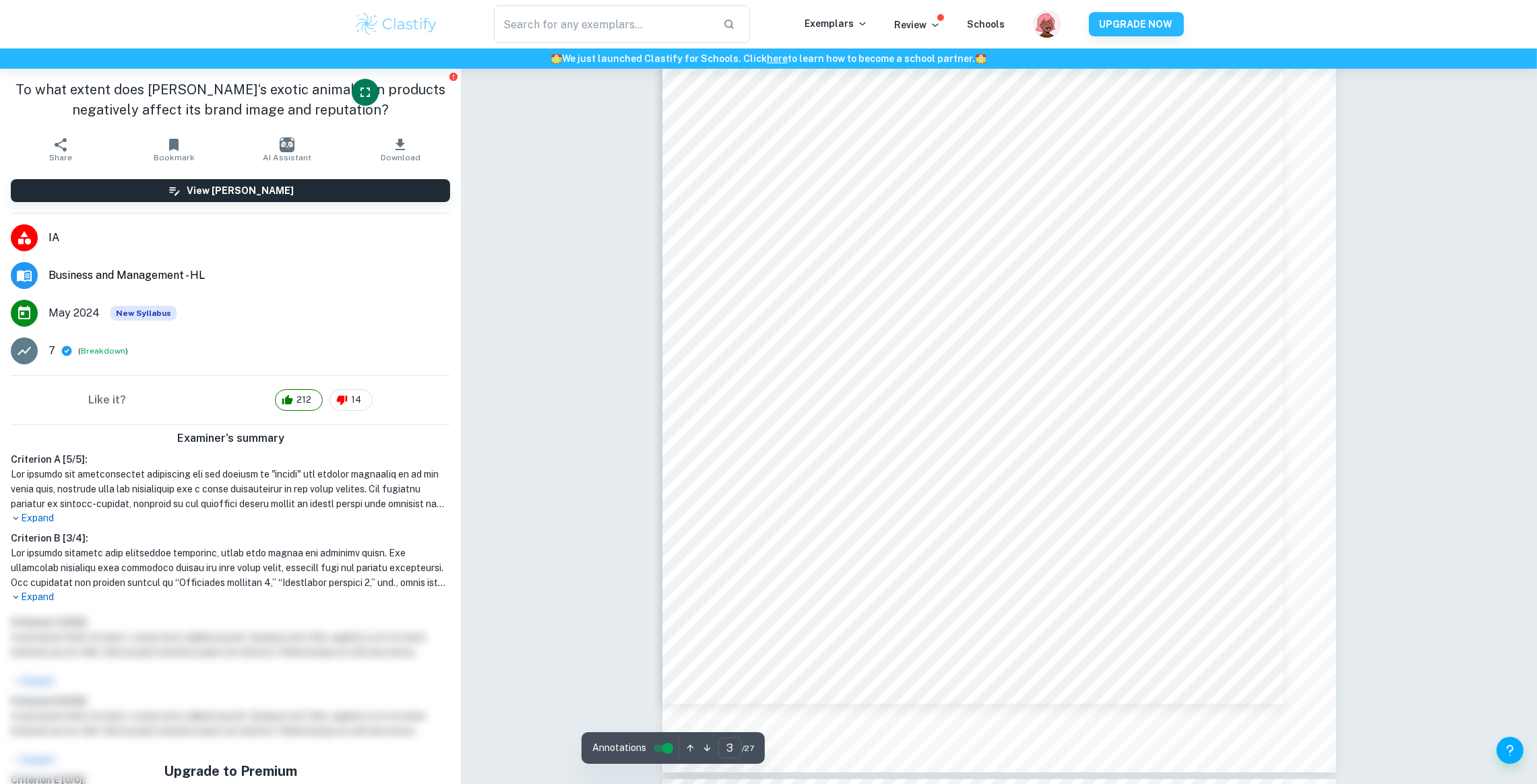 scroll, scrollTop: 1957, scrollLeft: 0, axis: vertical 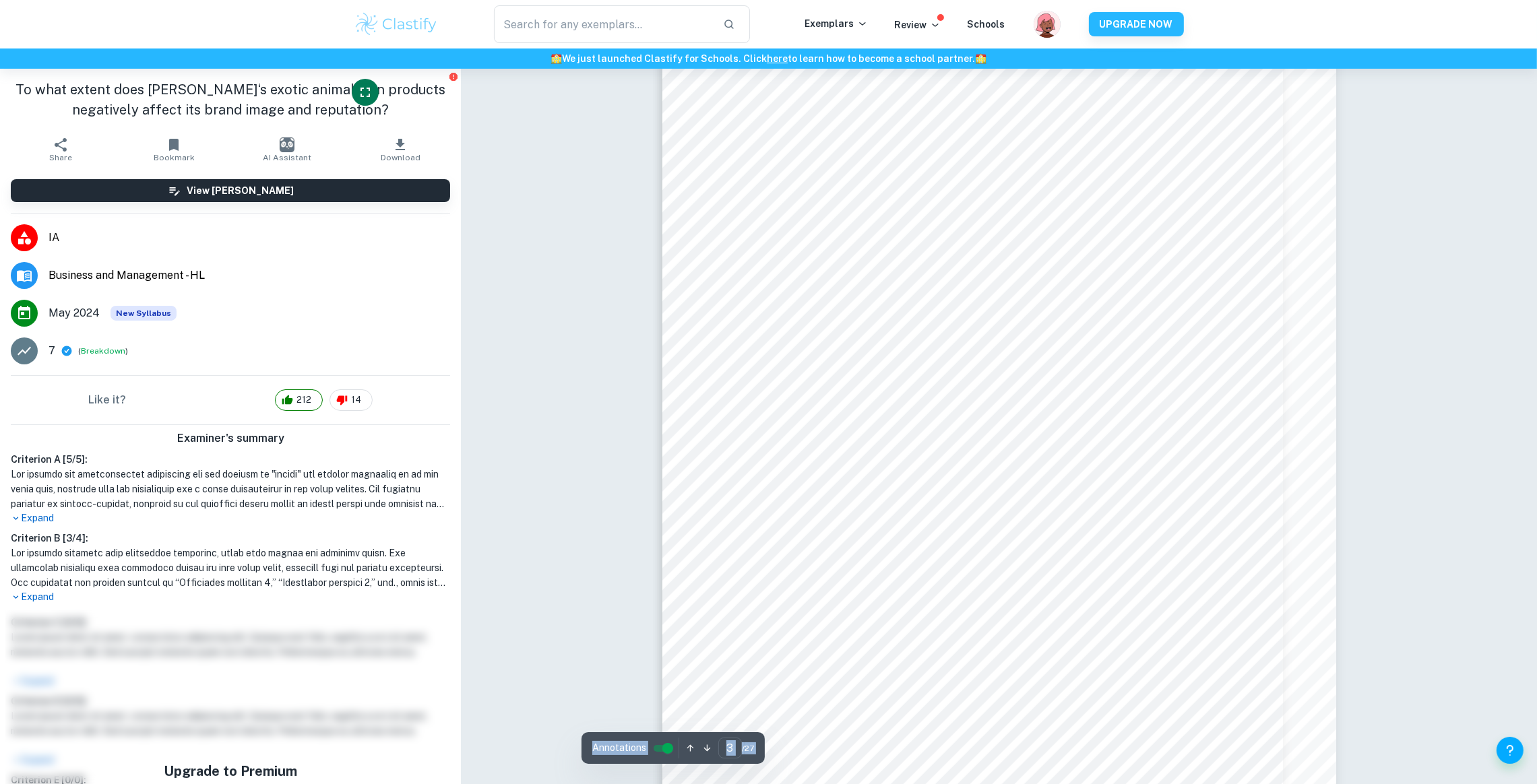 click on "Correct Criterion A :   The research question either tackles the company’s past issues (backward-looking) or its future (forward-looking) Comment:  The research question is forward-looking as it considers the potential future impact of exotic animal skin products on Louis Vuitton's brand image and reputation. Correct Criterion A :   The key concept identified is either change, creativity, ethics, or sustainability. If an IA fails to achieve this, a mark of 0 is given Comment:  The key concept is ethics, which is clearly indicated and is appropriate given the research question on the ethical implications of using exotic animal skins. Correct Criterion A :   This key concept employed is clearly indicated on the title page (it can be included in the research question but does not have to, the title page is the prime requirement) Comment:  The key concept of "Ethics" is clearly indicated on the title page, meeting the requirement for a clear presentation of the focus concept. Correct Criterion A :   Comment: :" at bounding box center (999, 10033) 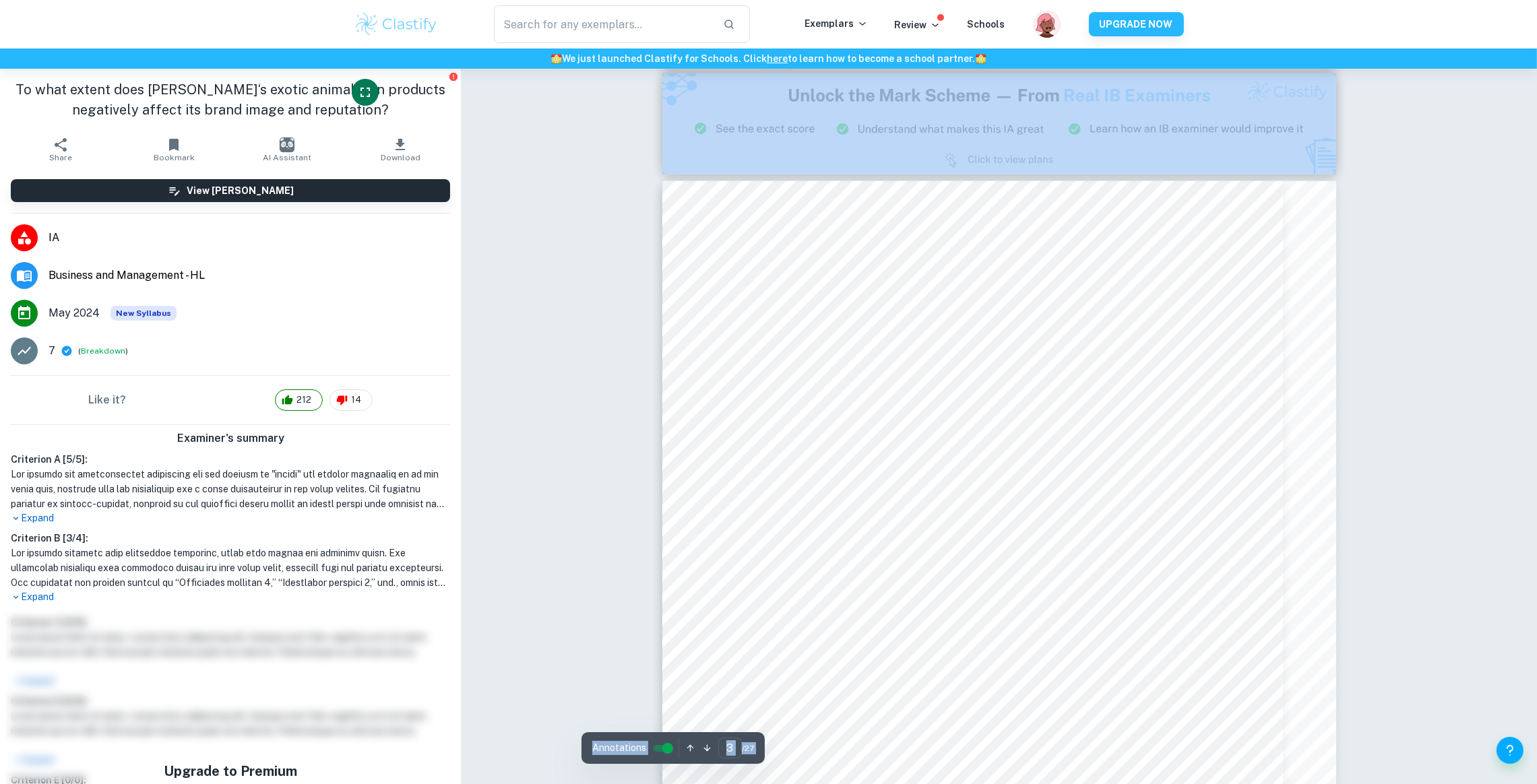 scroll, scrollTop: 1755, scrollLeft: 0, axis: vertical 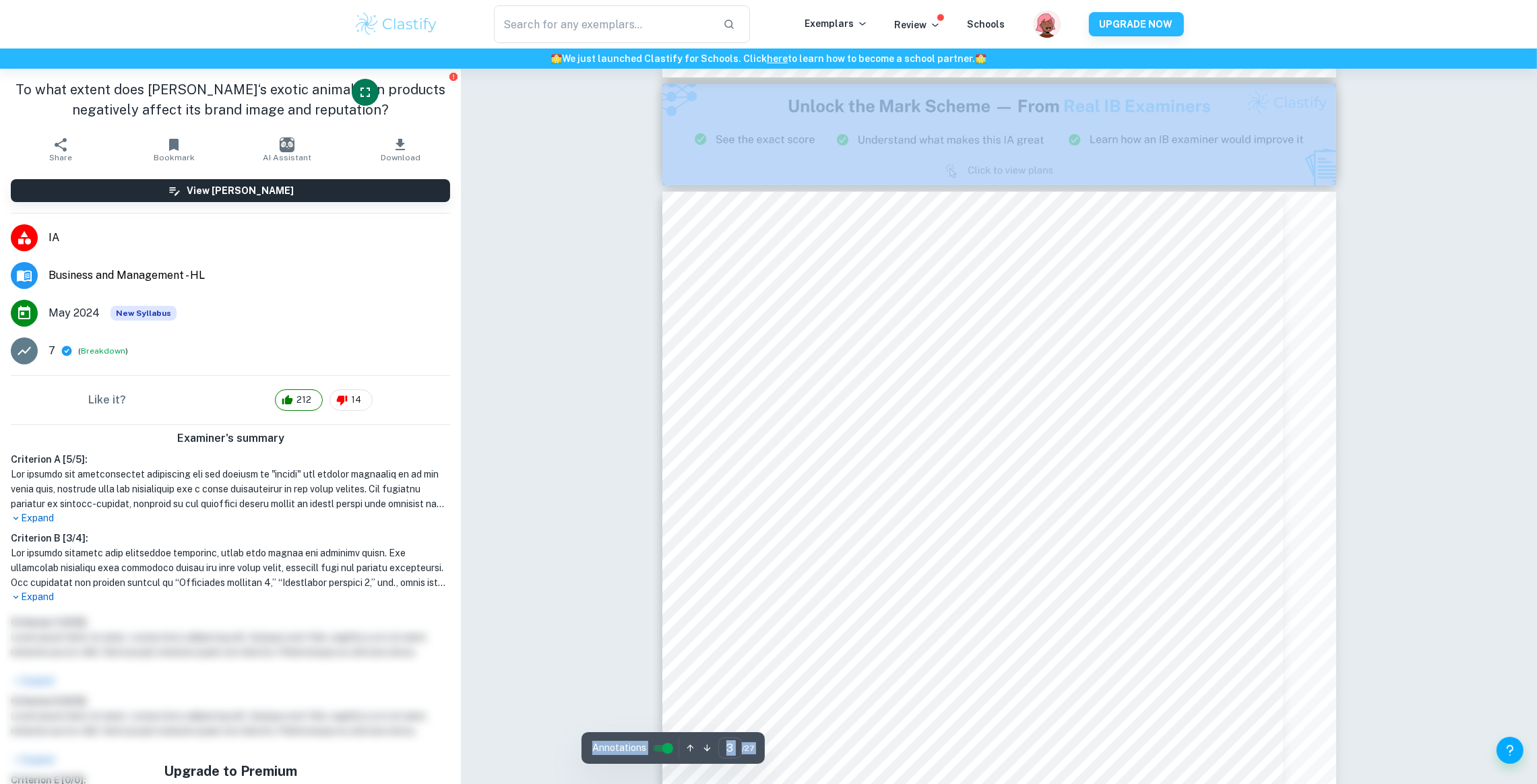 click on "Correct Criterion A :   The research question either tackles the company’s past issues (backward-looking) or its future (forward-looking) Comment:  The research question is forward-looking as it considers the potential future impact of exotic animal skin products on Louis Vuitton's brand image and reputation. Correct Criterion A :   The key concept identified is either change, creativity, ethics, or sustainability. If an IA fails to achieve this, a mark of 0 is given Comment:  The key concept is ethics, which is clearly indicated and is appropriate given the research question on the ethical implications of using exotic animal skins. Correct Criterion A :   This key concept employed is clearly indicated on the title page (it can be included in the research question but does not have to, the title page is the prime requirement) Comment:  The key concept of "Ethics" is clearly indicated on the title page, meeting the requirement for a clear presentation of the focus concept. Correct Criterion A :   Comment: :" at bounding box center [999, 10235] 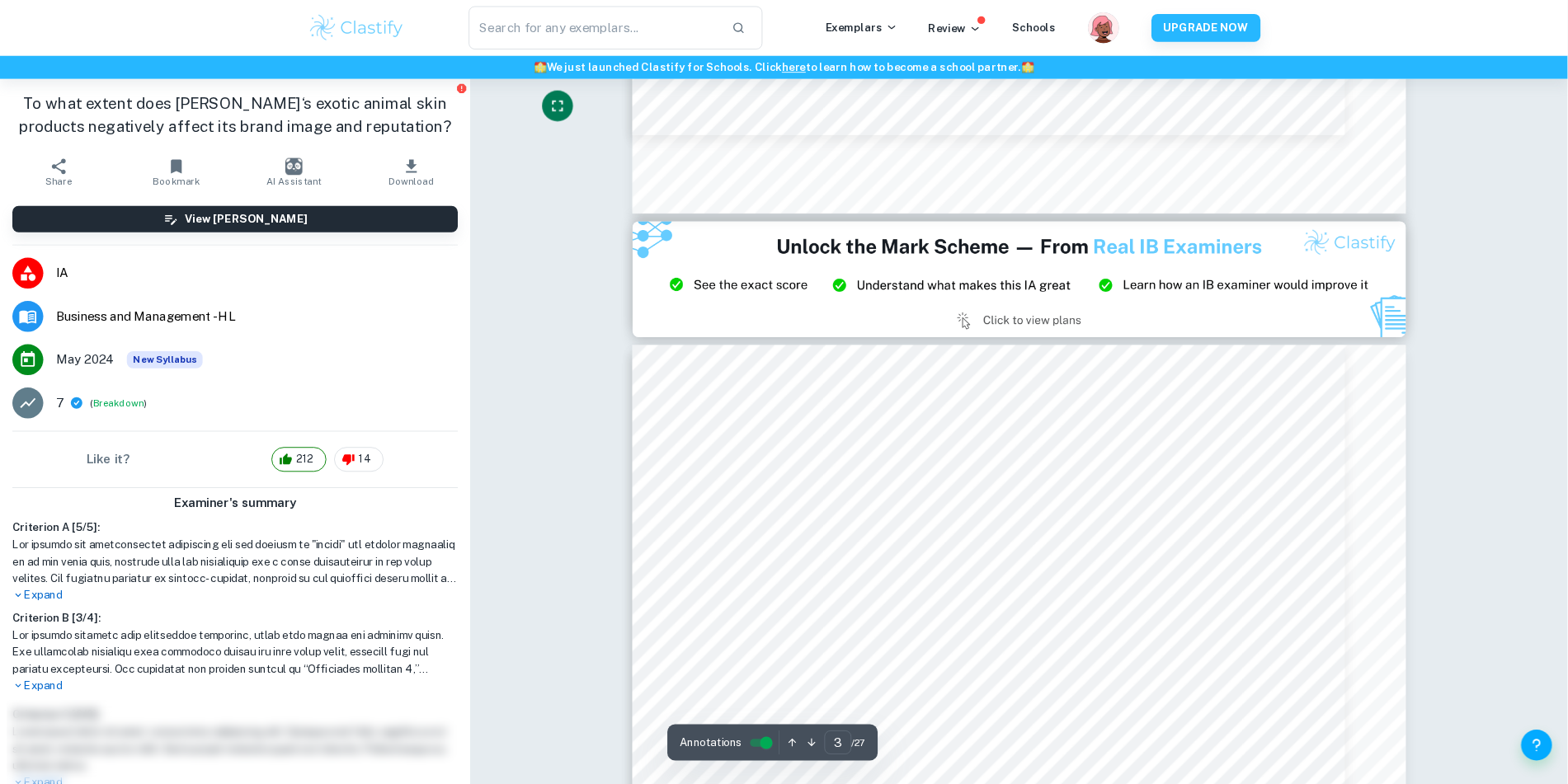 scroll, scrollTop: 2148, scrollLeft: 0, axis: vertical 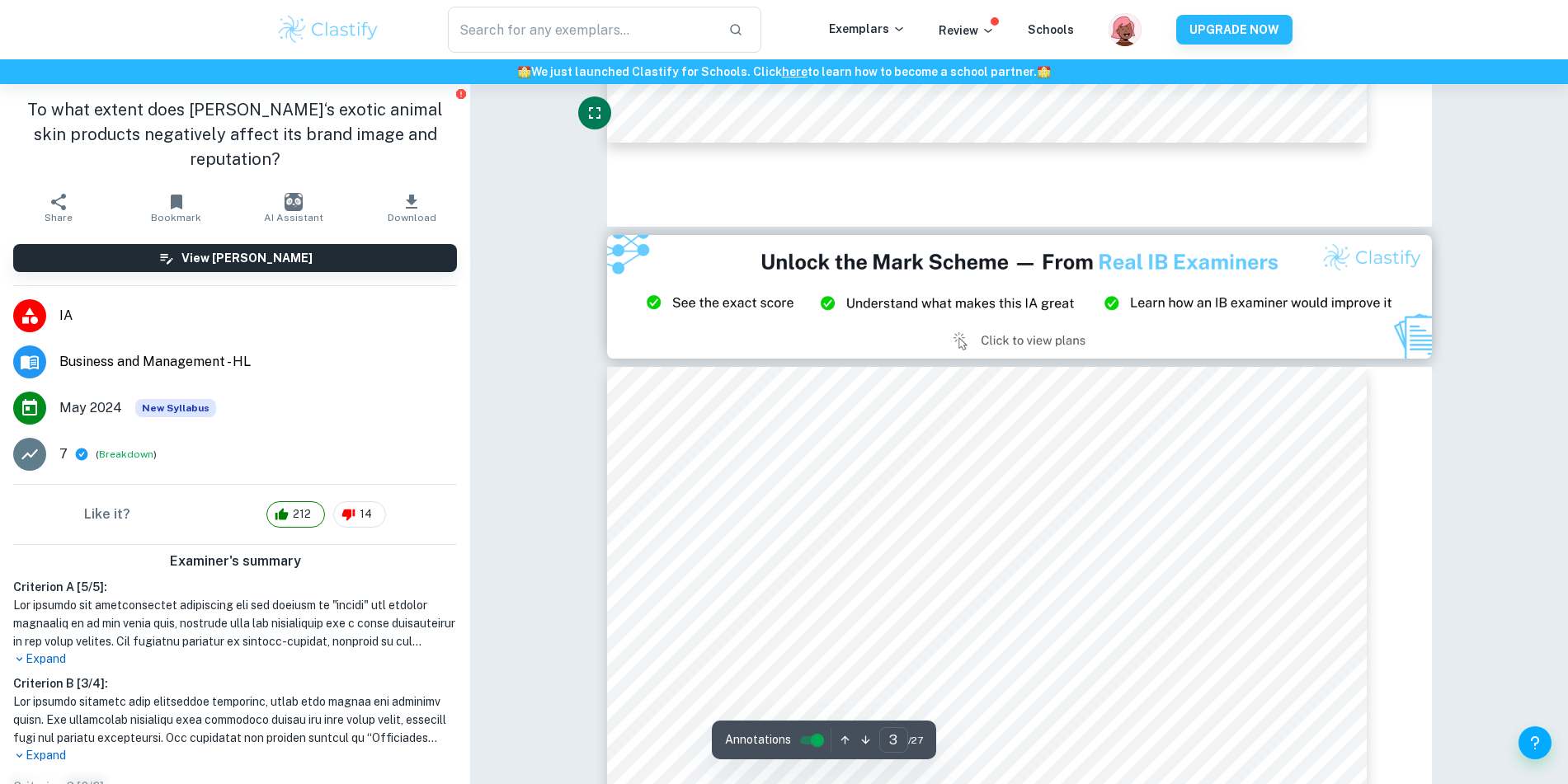 drag, startPoint x: 1820, startPoint y: 0, endPoint x: 552, endPoint y: 419, distance: 1335.4344 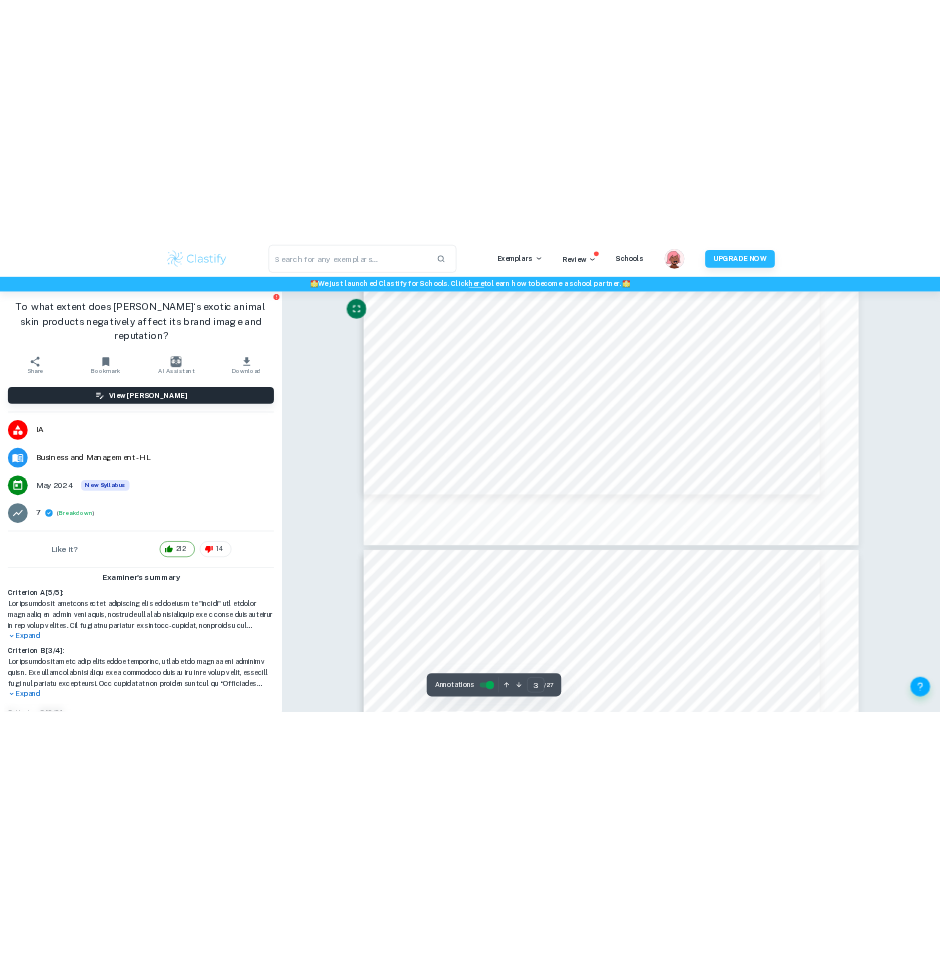 scroll, scrollTop: 3855, scrollLeft: 0, axis: vertical 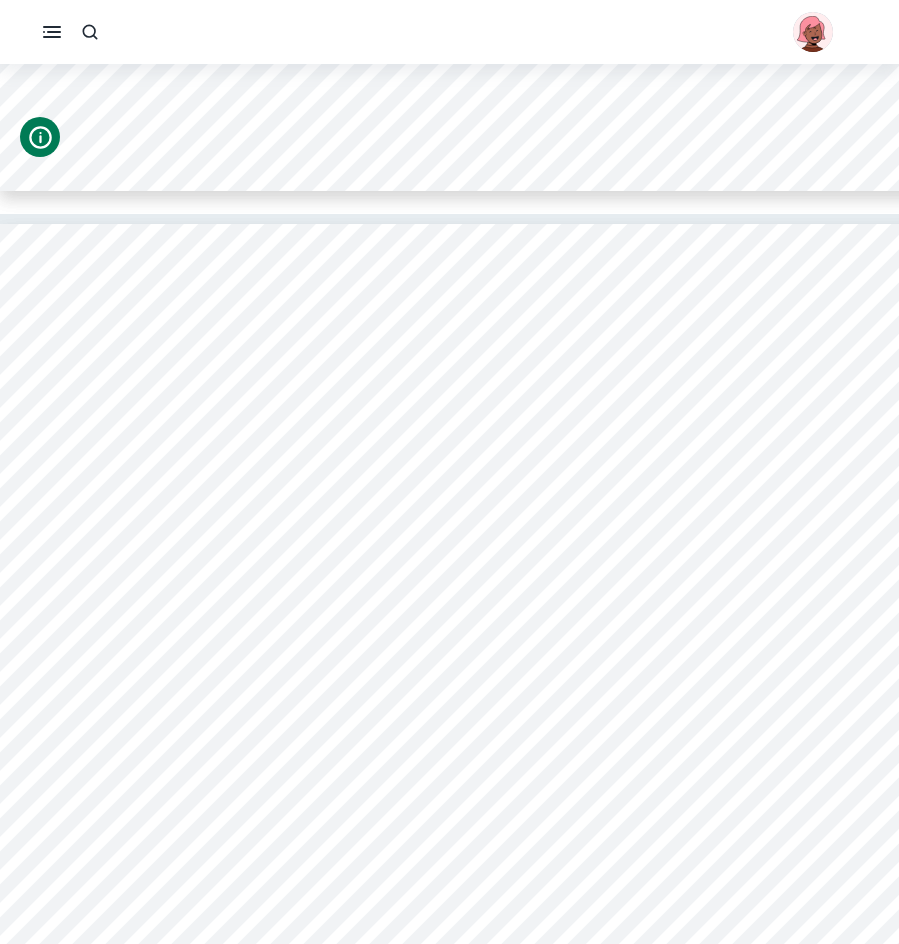 type on "4" 